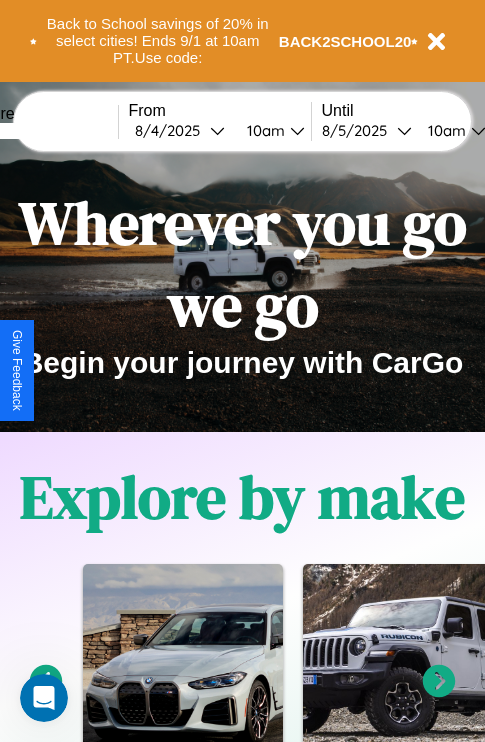 scroll, scrollTop: 0, scrollLeft: 0, axis: both 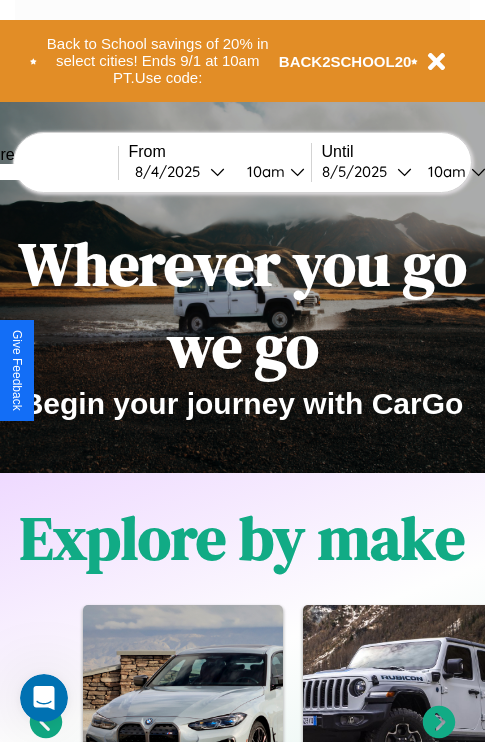 click at bounding box center [43, 172] 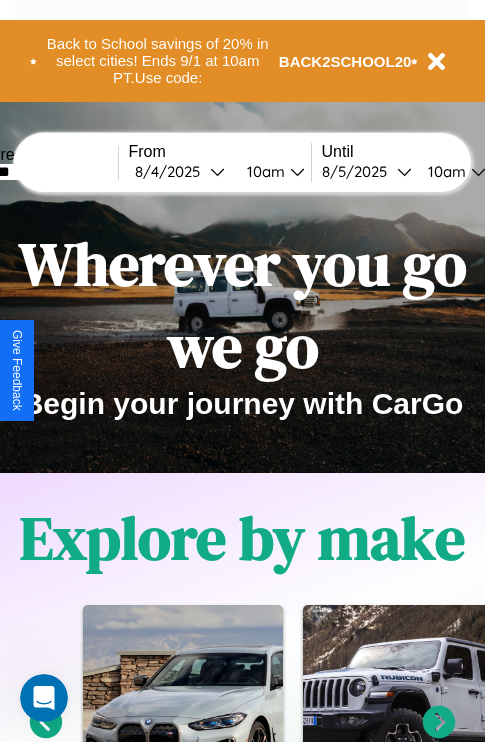 type on "*******" 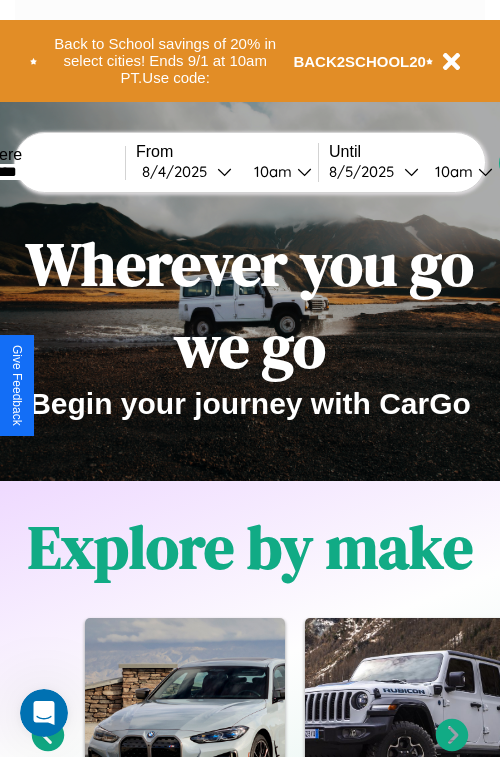 select on "*" 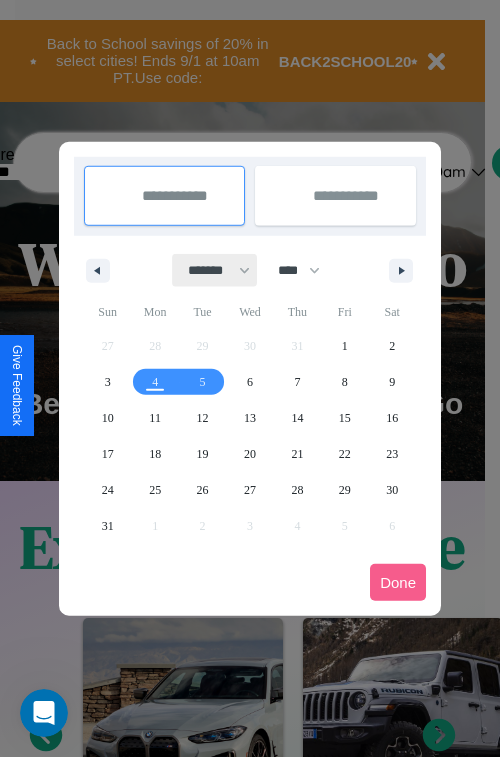 click on "******* ******** ***** ***** *** **** **** ****** ********* ******* ******** ********" at bounding box center (215, 270) 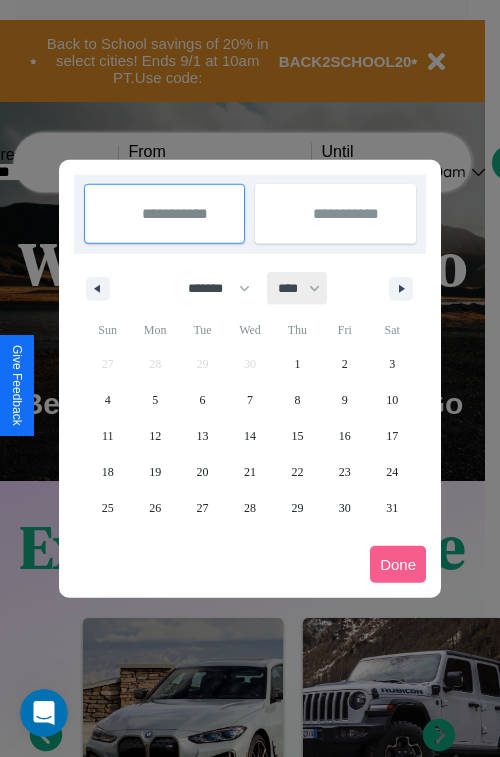 click on "**** **** **** **** **** **** **** **** **** **** **** **** **** **** **** **** **** **** **** **** **** **** **** **** **** **** **** **** **** **** **** **** **** **** **** **** **** **** **** **** **** **** **** **** **** **** **** **** **** **** **** **** **** **** **** **** **** **** **** **** **** **** **** **** **** **** **** **** **** **** **** **** **** **** **** **** **** **** **** **** **** **** **** **** **** **** **** **** **** **** **** **** **** **** **** **** **** **** **** **** **** **** **** **** **** **** **** **** **** **** **** **** **** **** **** **** **** **** **** **** ****" at bounding box center [298, 288] 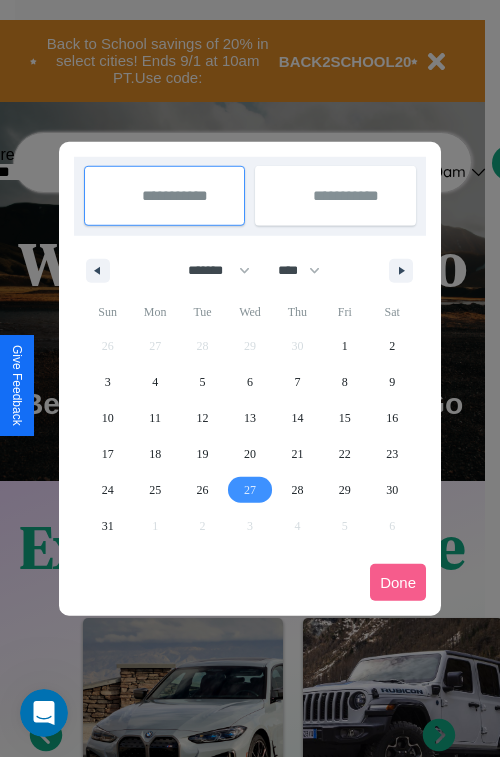 click on "27" at bounding box center (250, 490) 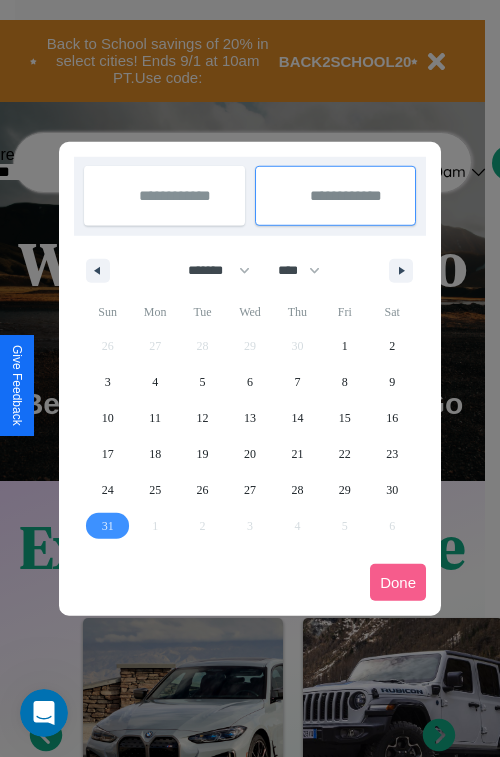 click on "31" at bounding box center (108, 526) 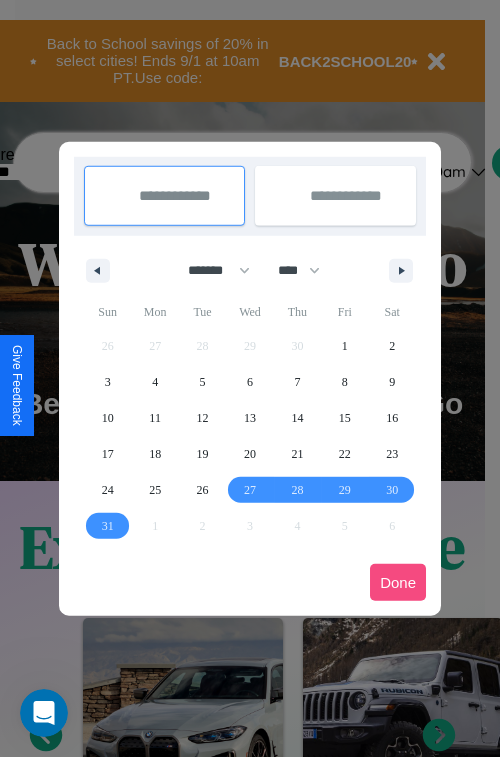 click on "Done" at bounding box center (398, 582) 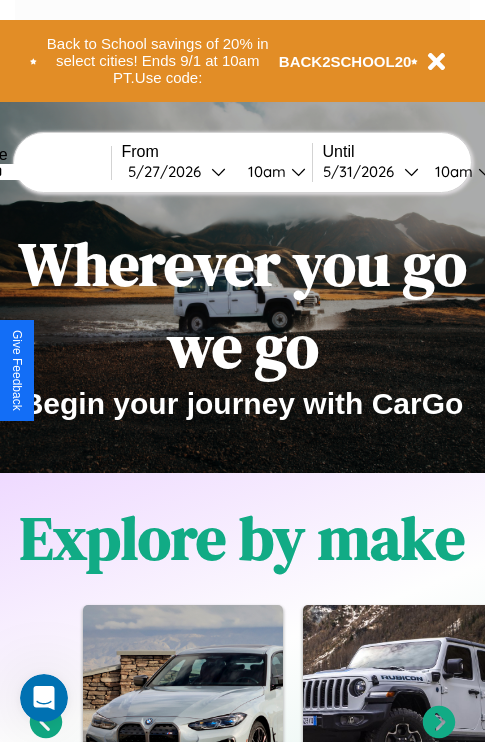 click on "10am" at bounding box center [264, 171] 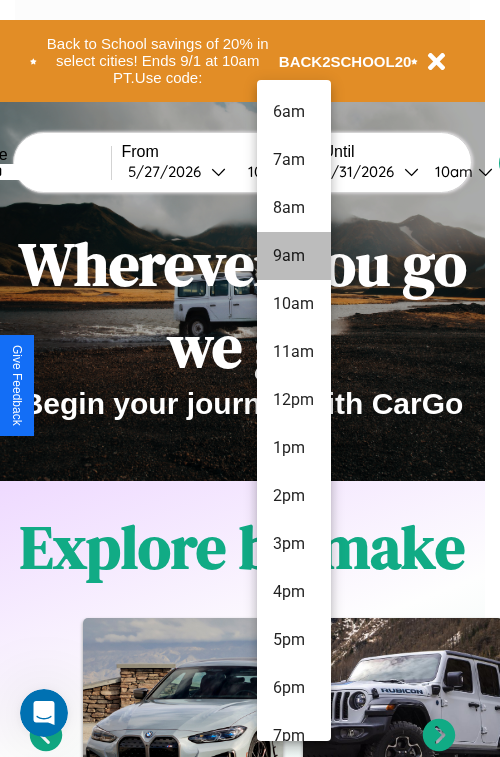 click on "9am" at bounding box center [294, 256] 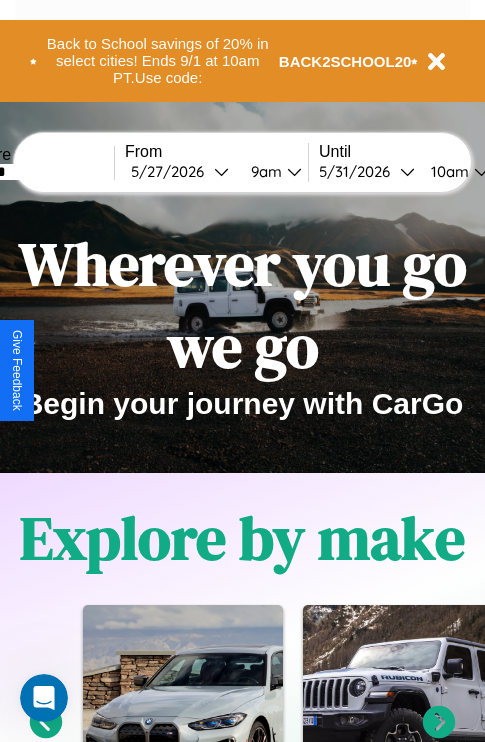 click on "10am" at bounding box center (447, 171) 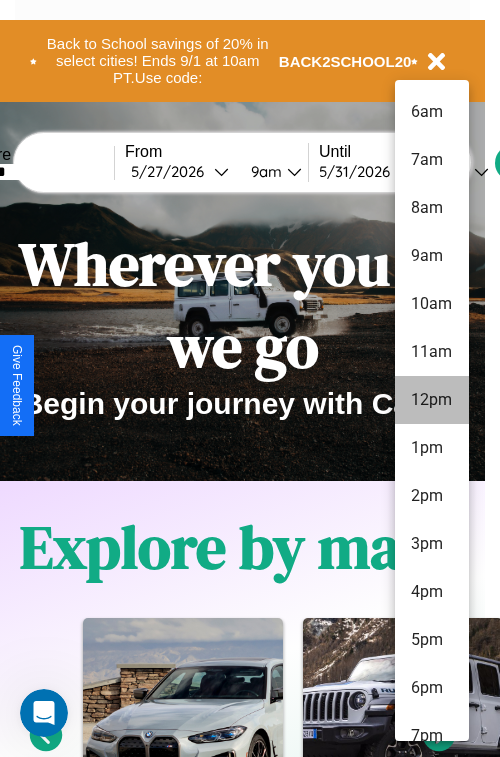 click on "12pm" at bounding box center [432, 400] 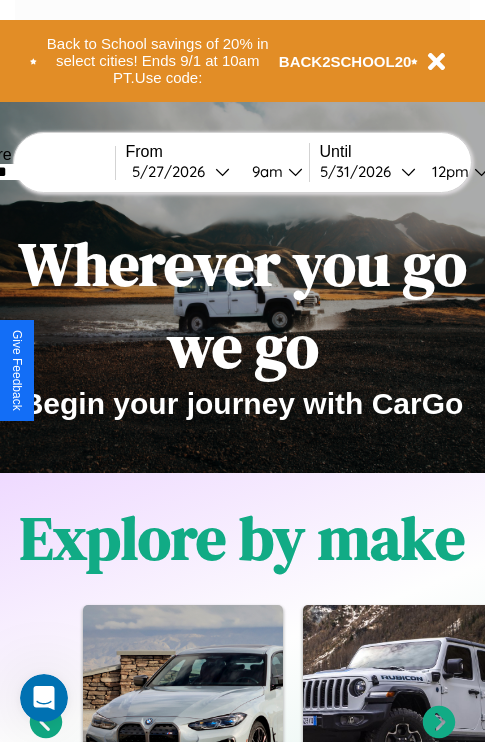 scroll, scrollTop: 0, scrollLeft: 71, axis: horizontal 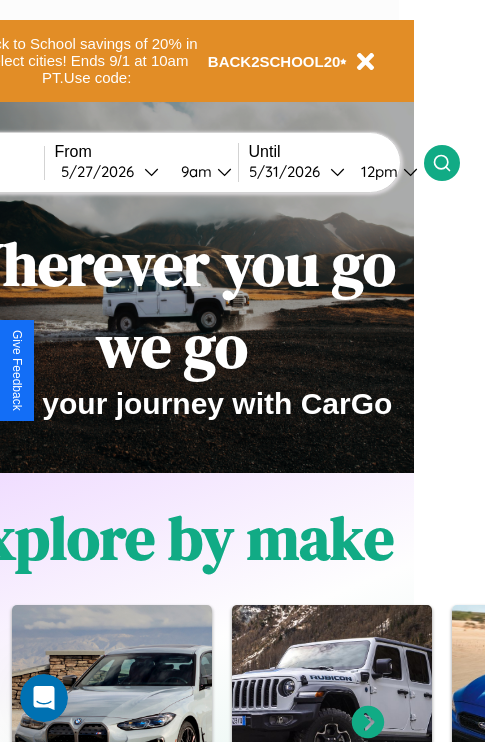 click 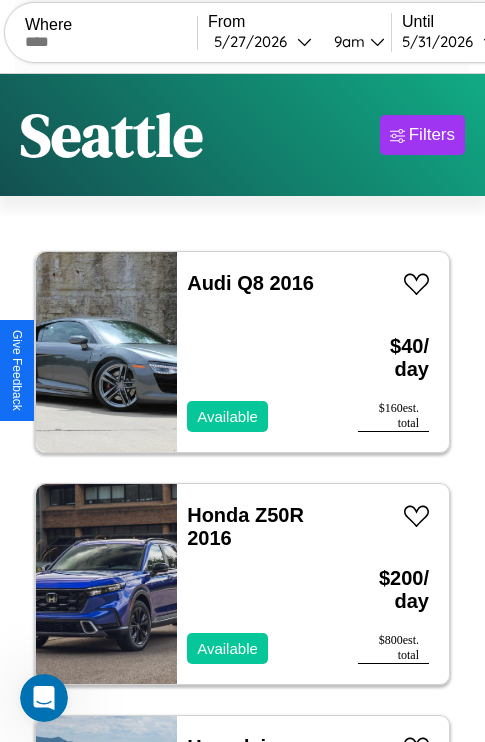 scroll, scrollTop: 95, scrollLeft: 0, axis: vertical 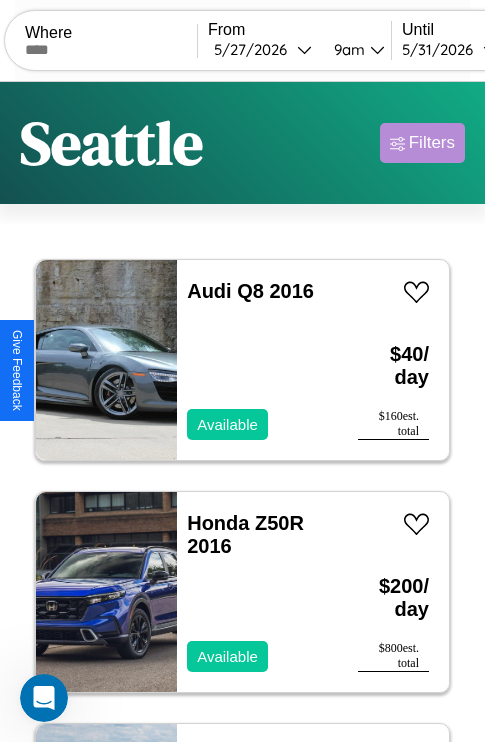 click on "Filters" at bounding box center [432, 143] 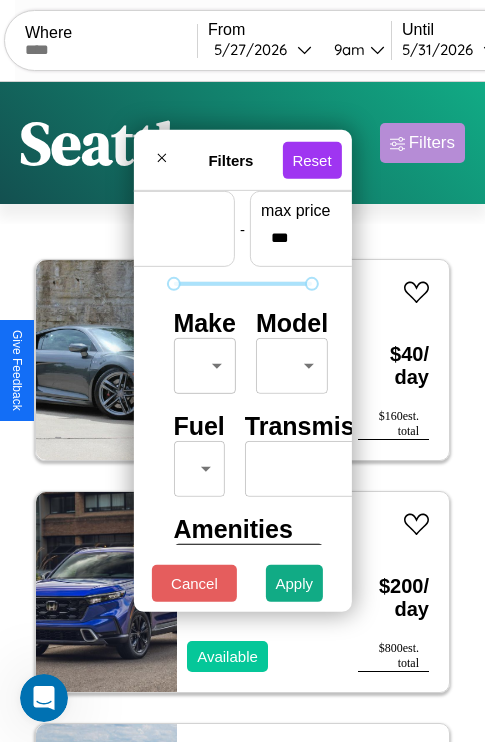 scroll, scrollTop: 59, scrollLeft: 0, axis: vertical 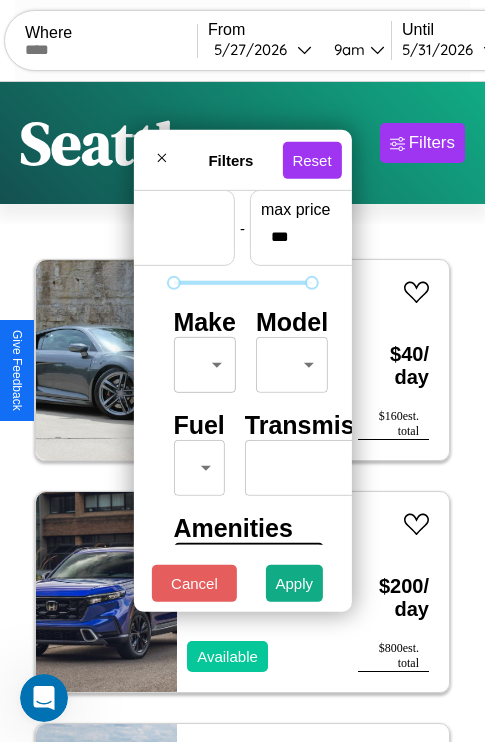 click on "CarGo Where From [DATE] [TIME] Until [DATE] [TIME] Become a Host Login Sign Up [CITY] Filters 41  cars in this area These cars can be picked up in this city. Audi   Q8   2016 Available $ 40  / day $ 160  est. total Honda   Z50R   2016 Available $ 200  / day $ 800  est. total Hyundai   Veloster N   2023 Available $ 150  / day $ 600  est. total Subaru   GL-10   2022 Available $ 70  / day $ 280  est. total Jaguar   XK   2014 Available $ 200  / day $ 800  est. total Ford   Recreational Vehicle   2020 Available $ 200  / day $ 800  est. total Volvo   B7R   2014 Available $ 150  / day $ 600  est. total Lamborghini   Aventador   2014 Unavailable $ 150  / day $ 600  est. total Honda   FIREBLADE   2014 Available $ 160  / day $ 640  est. total Jaguar   F-PACE   2016 Available $ 100  / day $ 400  est. total Jeep   Wrangler JK   2017 Unavailable $ 180  / day $ 720  est. total Lincoln   LS   2018 Available $ 200  / day $ 800  est. total Land Rover   LR3   2022 Available $ 120  / day $ 480  est. total Kia     2020" at bounding box center (242, 412) 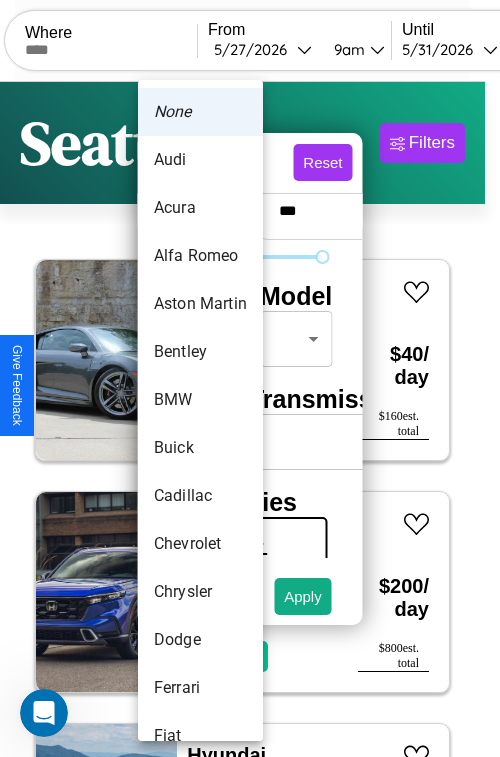 click on "Alfa Romeo" at bounding box center [200, 256] 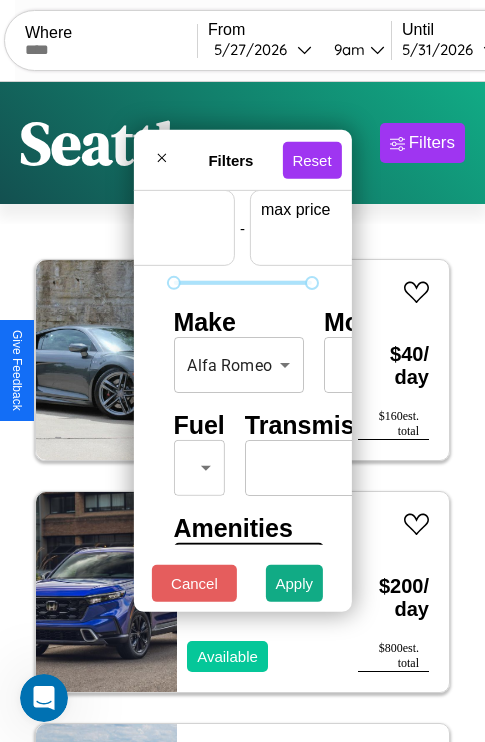 scroll, scrollTop: 59, scrollLeft: 124, axis: both 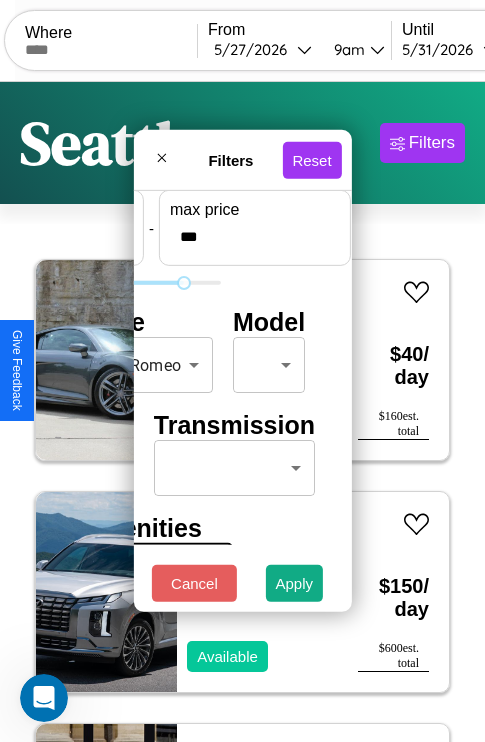 type on "***" 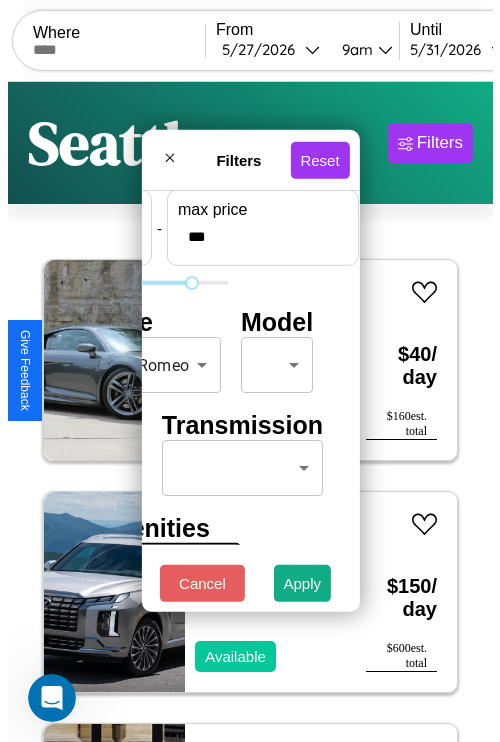 scroll, scrollTop: 59, scrollLeft: 0, axis: vertical 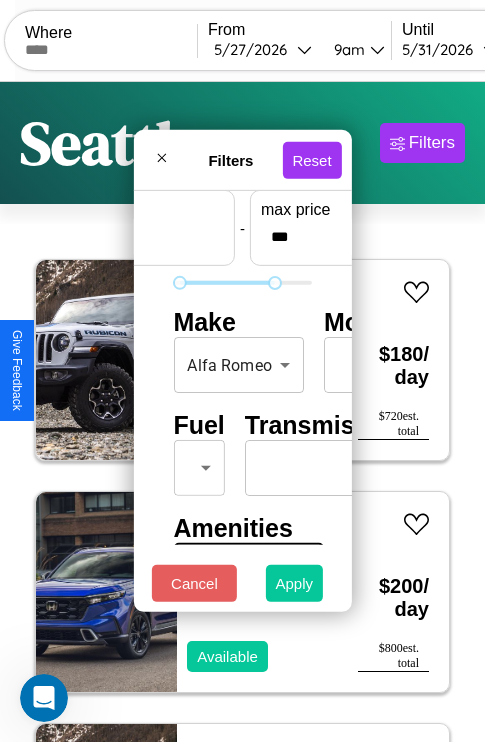 type on "**" 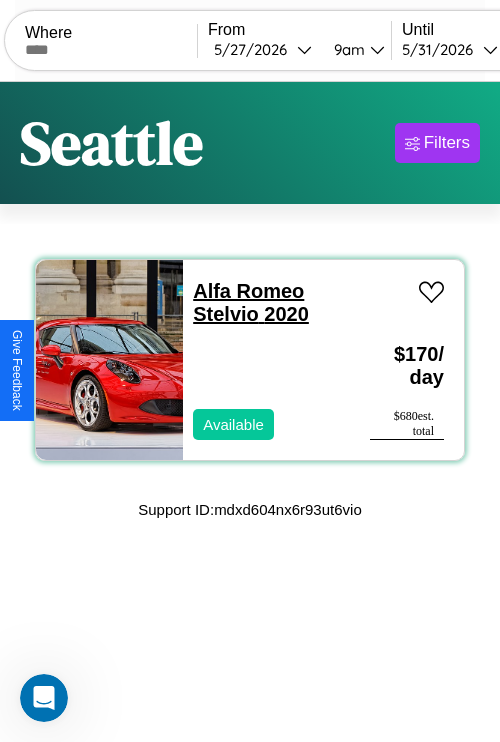 click on "Alfa Romeo   Stelvio   2020" at bounding box center [251, 302] 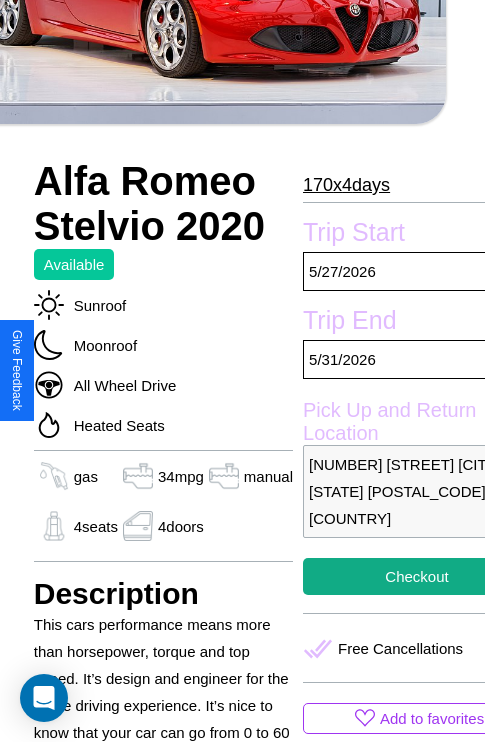 scroll, scrollTop: 485, scrollLeft: 68, axis: both 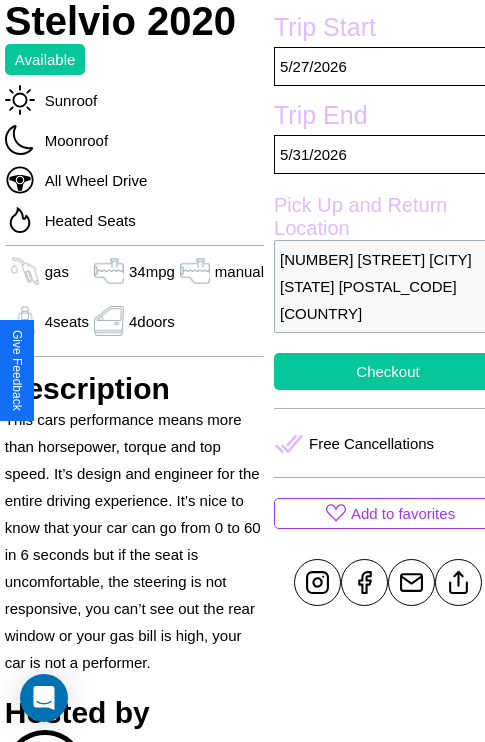 click on "Checkout" at bounding box center (388, 371) 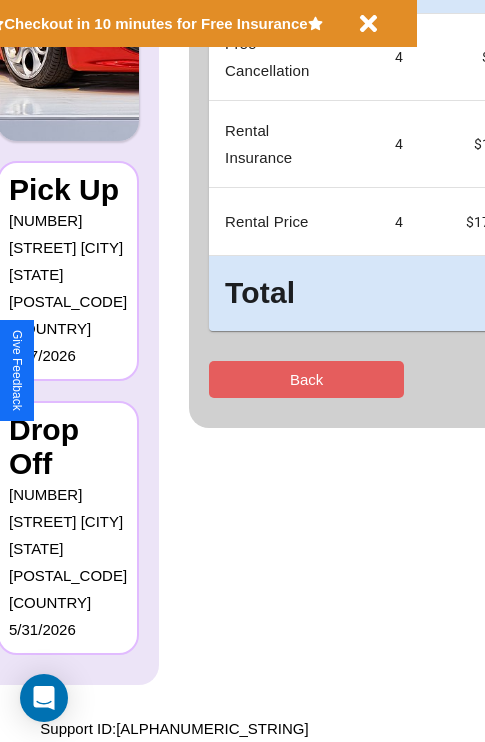 scroll, scrollTop: 0, scrollLeft: 0, axis: both 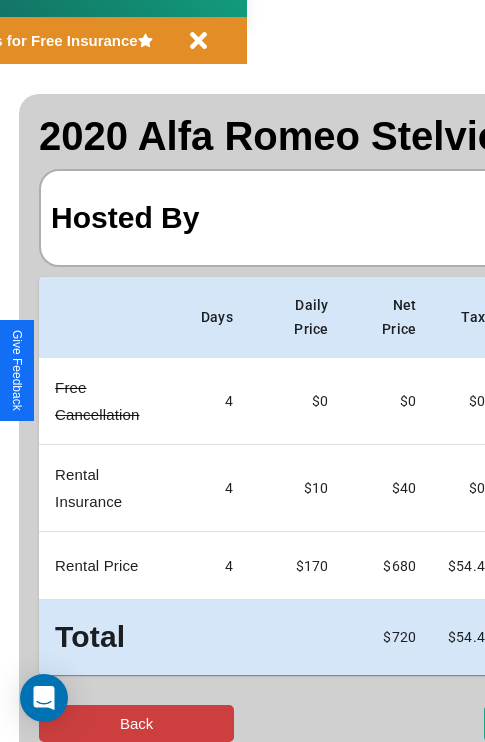 click on "Back" at bounding box center [136, 723] 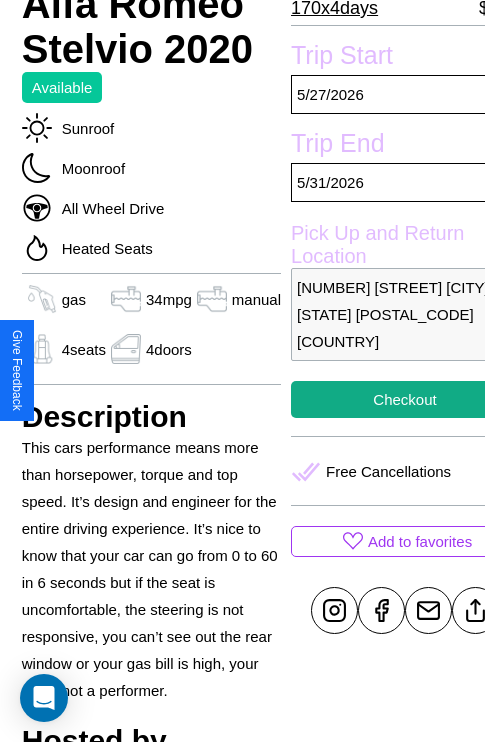 scroll, scrollTop: 911, scrollLeft: 38, axis: both 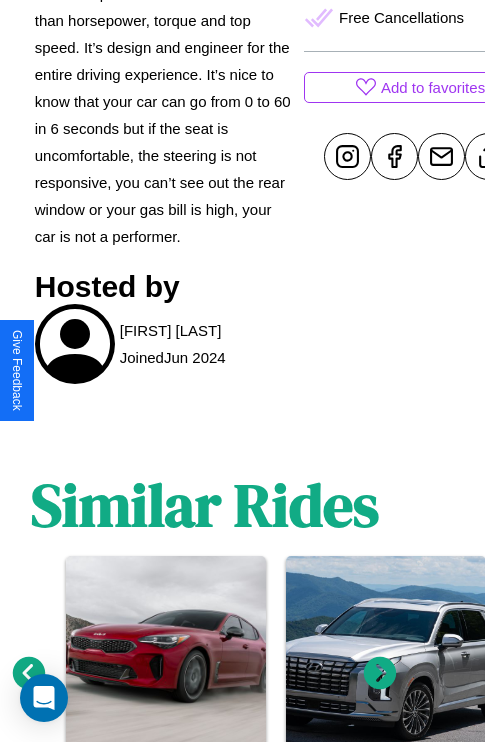 click 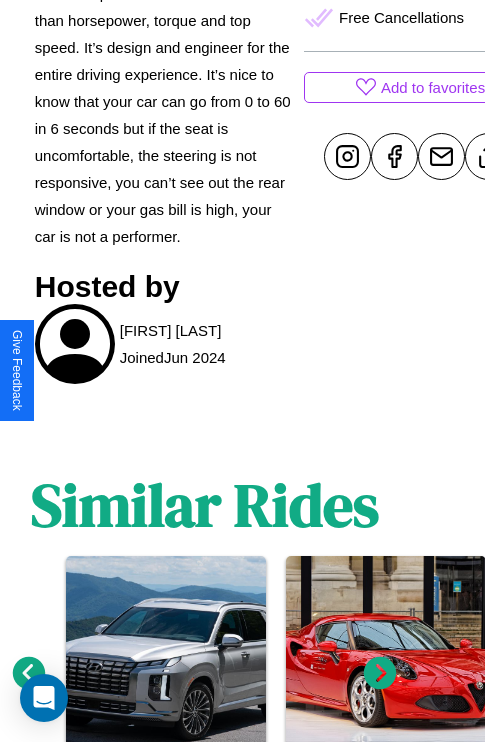 click 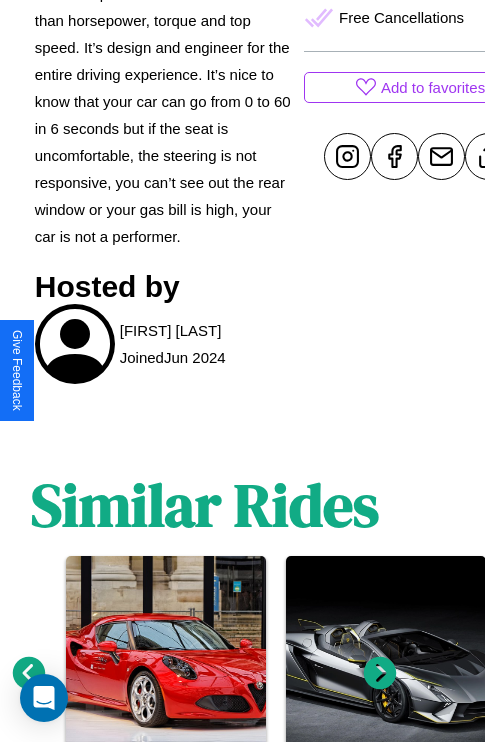 click 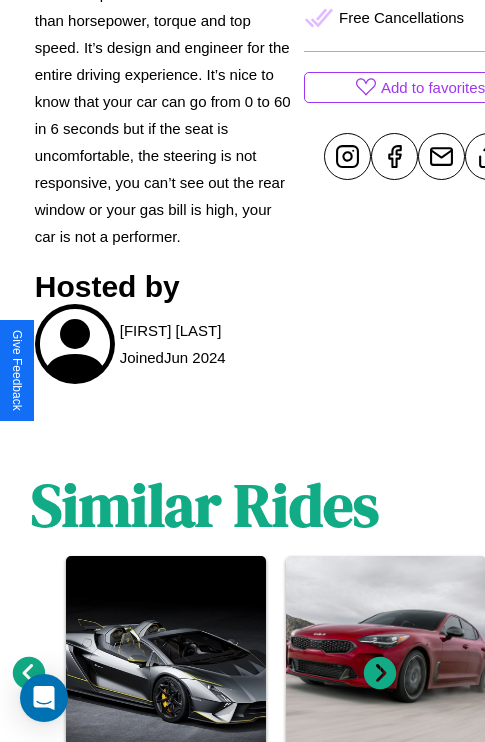 click 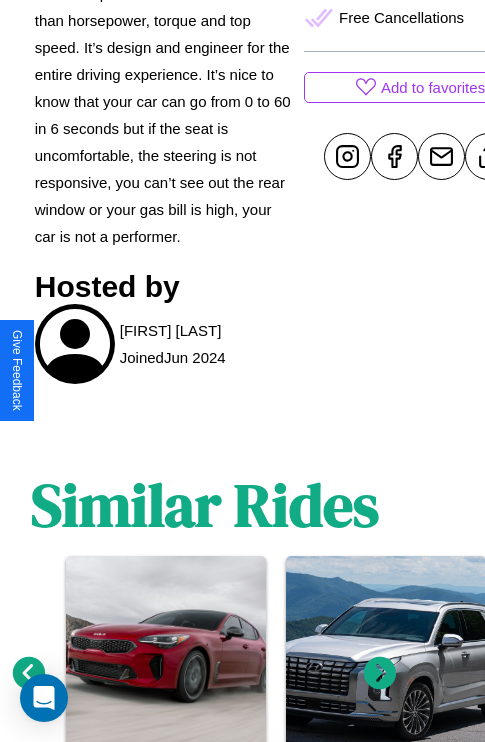 click 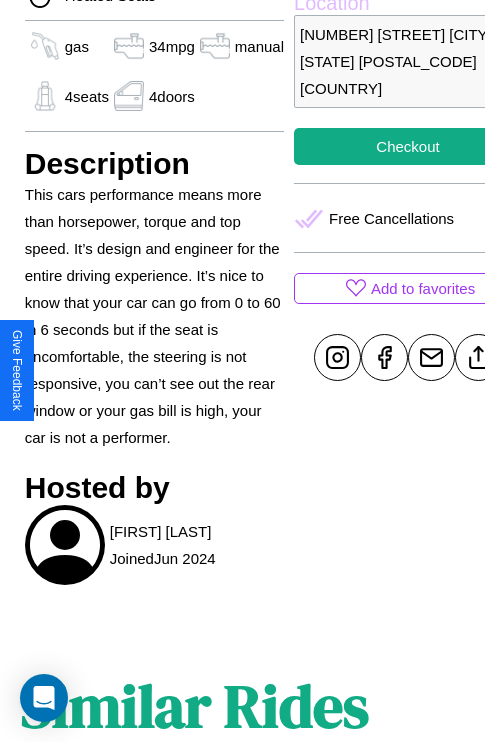 scroll, scrollTop: 696, scrollLeft: 48, axis: both 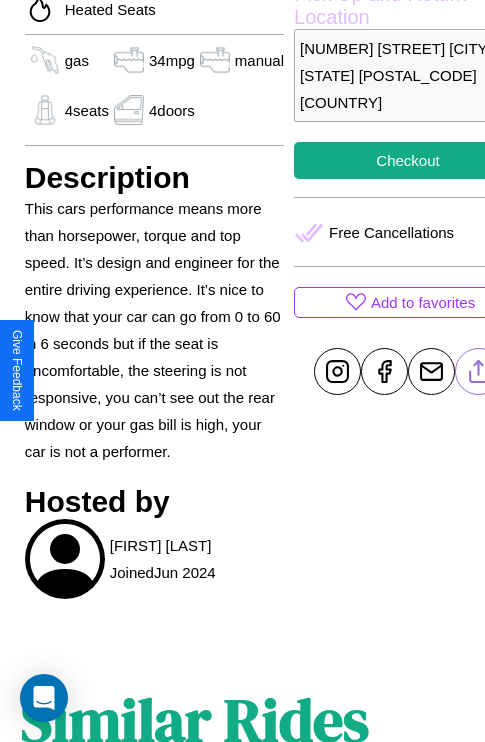 click 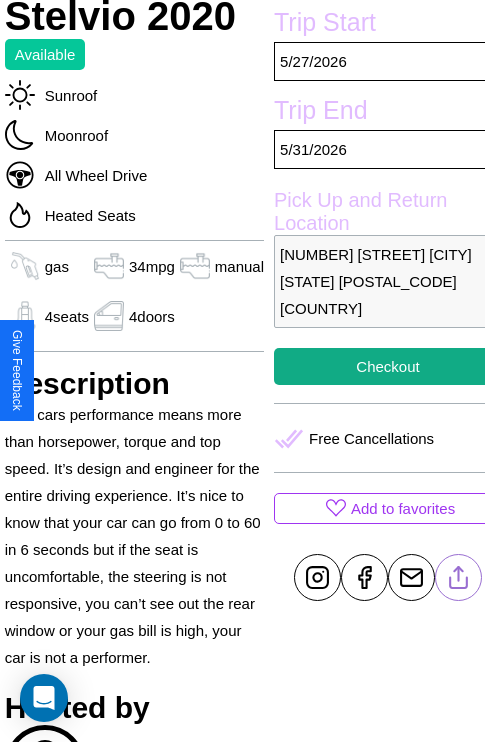 scroll, scrollTop: 485, scrollLeft: 68, axis: both 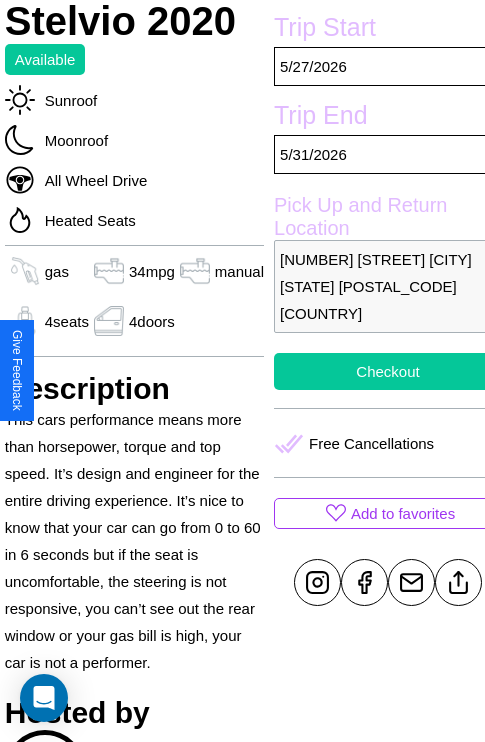 click on "Checkout" at bounding box center (388, 371) 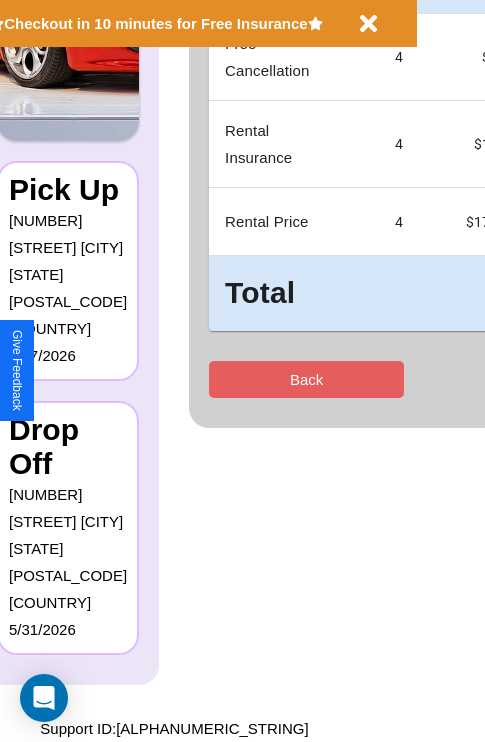 scroll, scrollTop: 0, scrollLeft: 0, axis: both 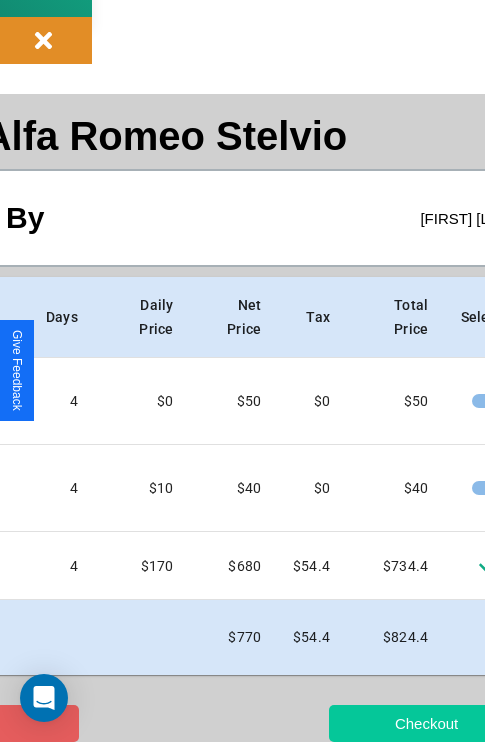 click on "Checkout" at bounding box center [426, 723] 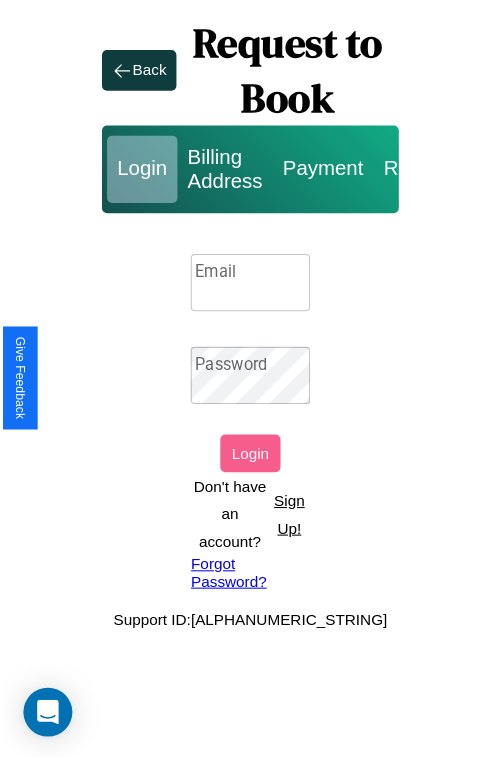 scroll, scrollTop: 0, scrollLeft: 0, axis: both 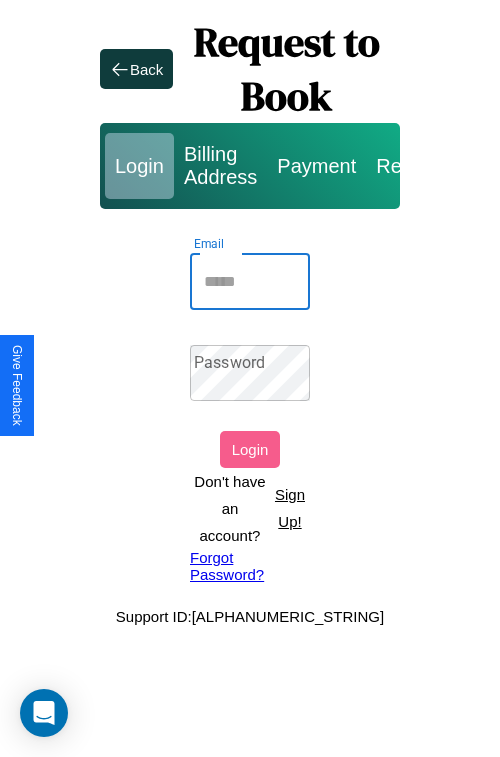 click on "Email" at bounding box center (250, 282) 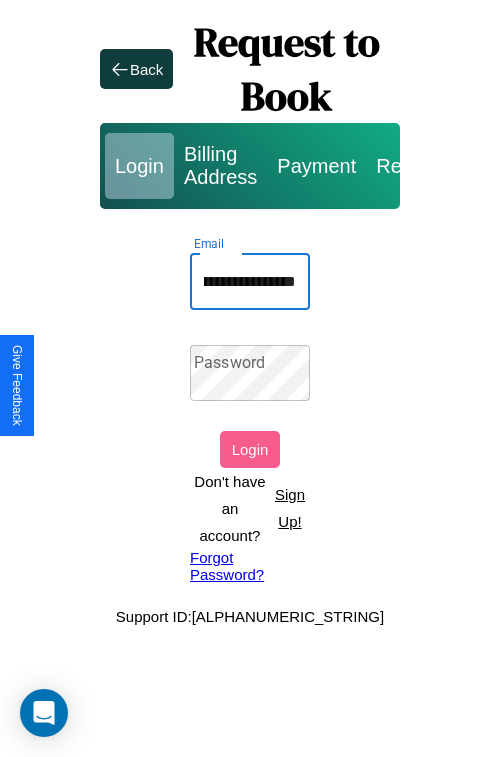 scroll, scrollTop: 0, scrollLeft: 99, axis: horizontal 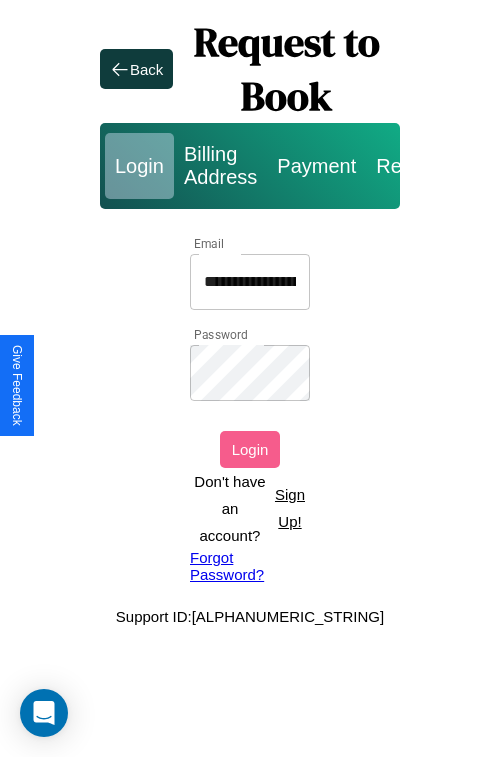 click on "Login" at bounding box center (250, 449) 